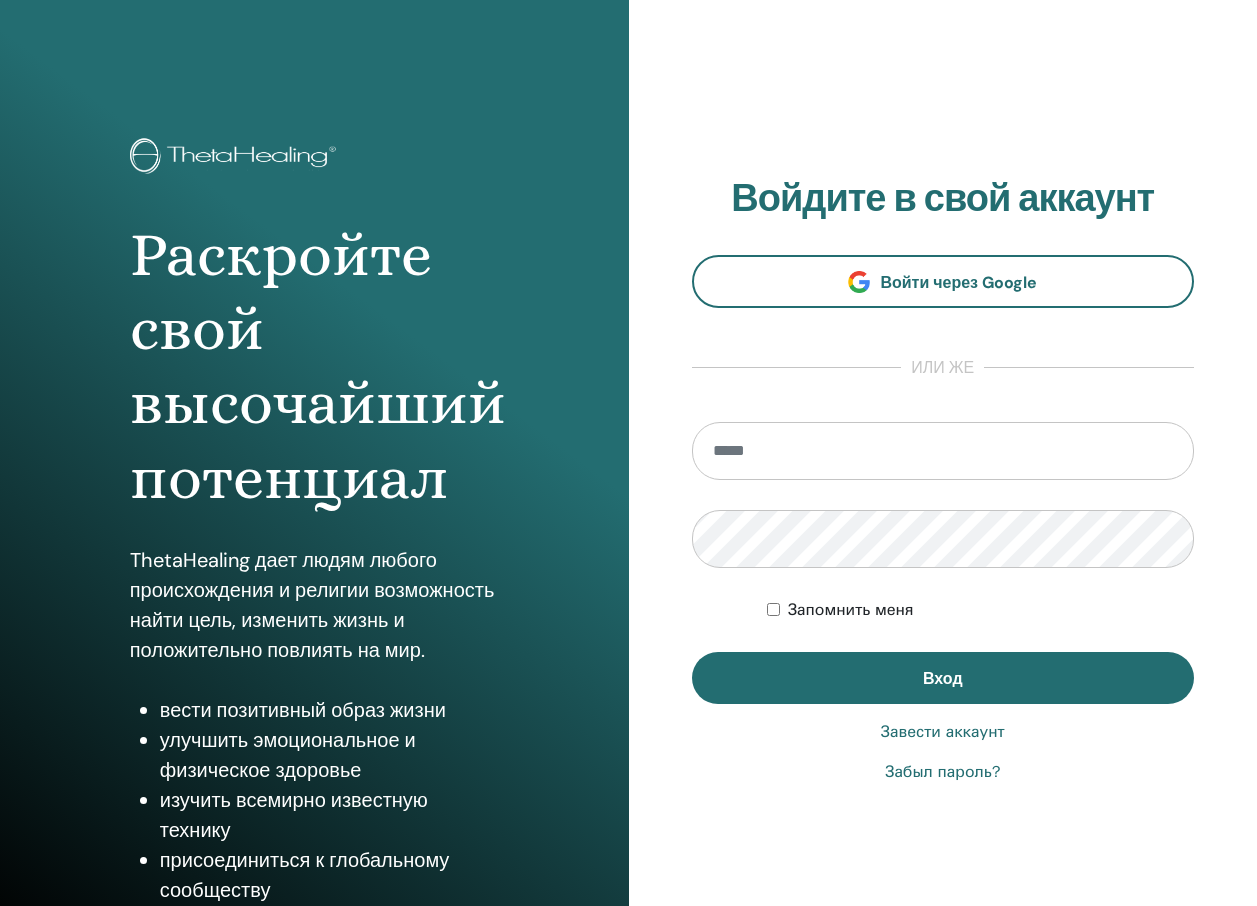 scroll, scrollTop: 0, scrollLeft: 0, axis: both 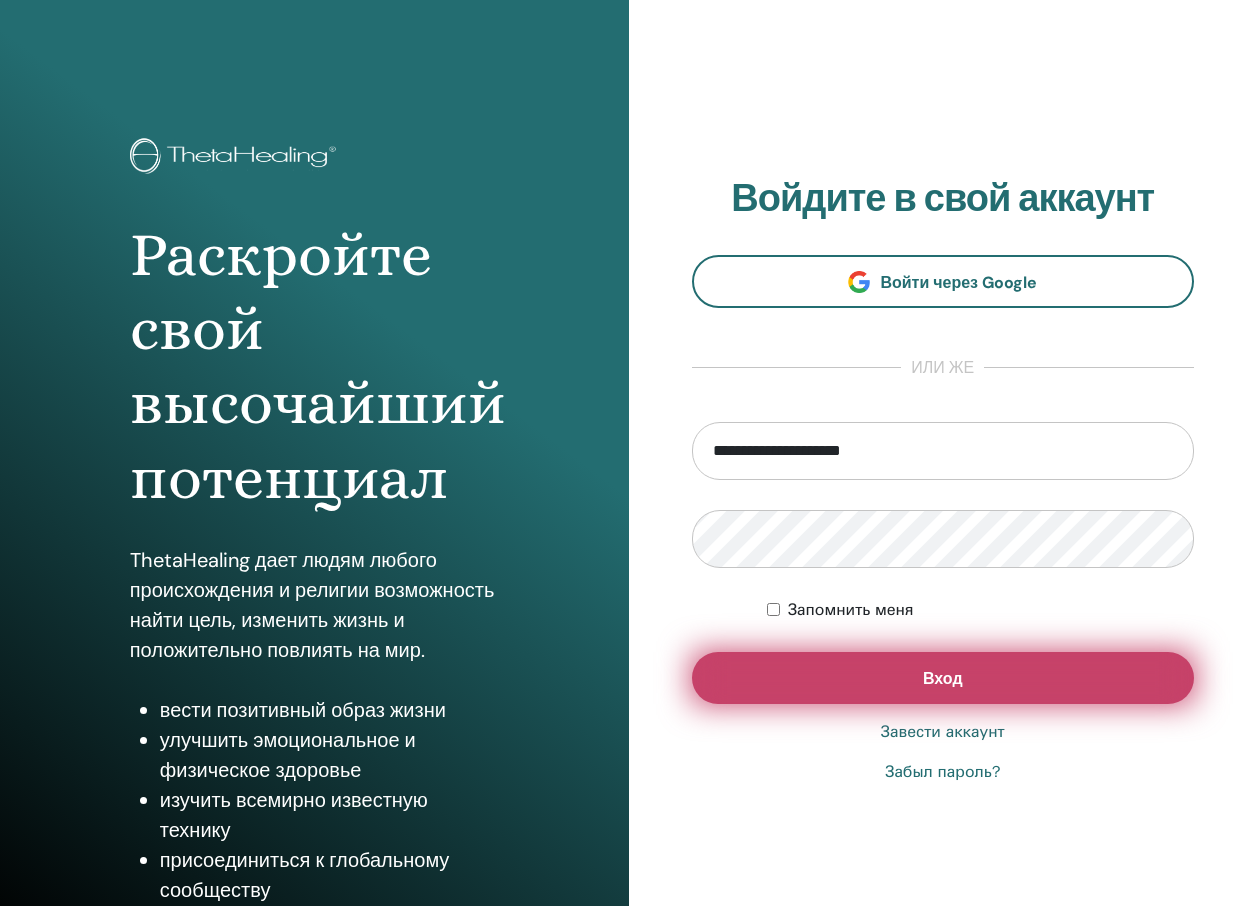 click on "Вход" at bounding box center [943, 678] 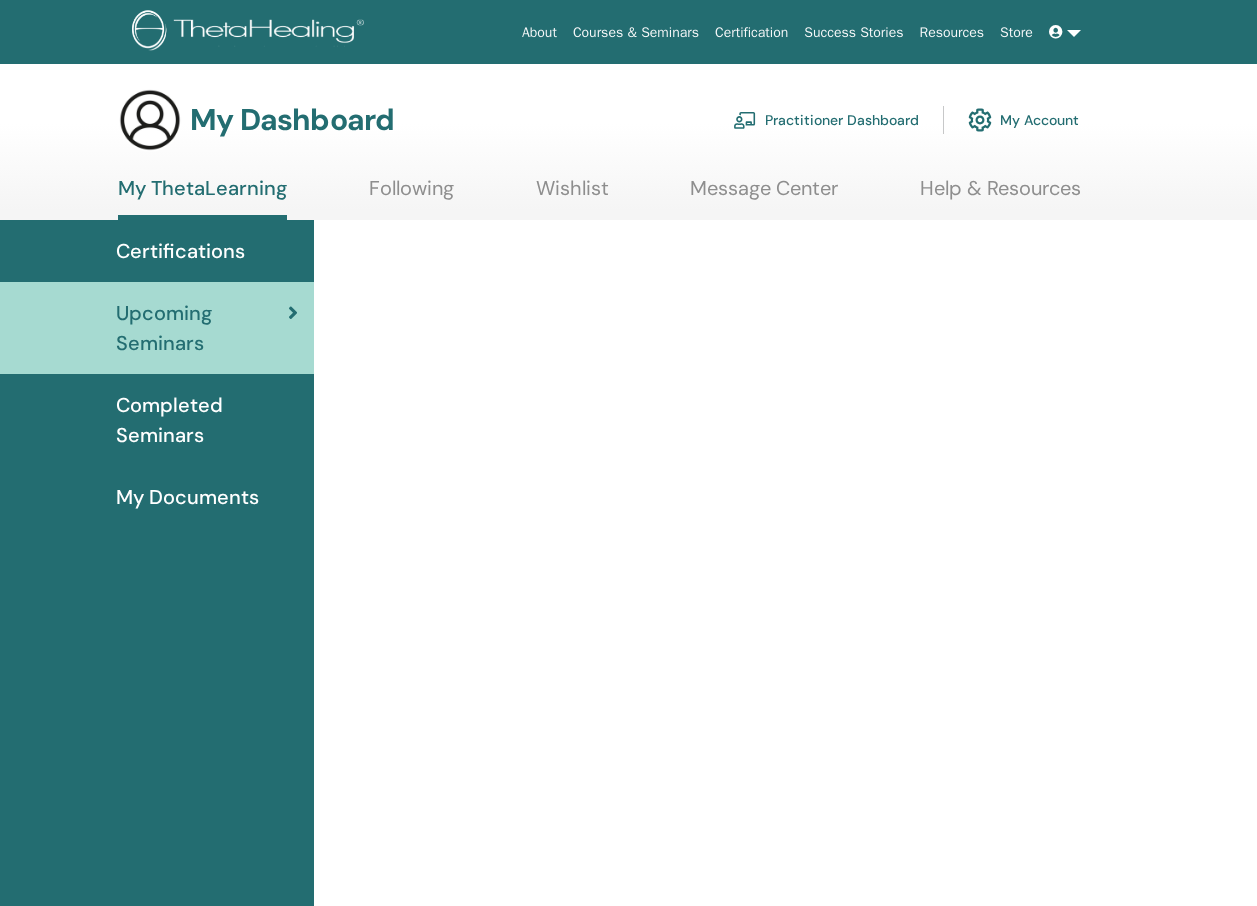 scroll, scrollTop: 0, scrollLeft: 0, axis: both 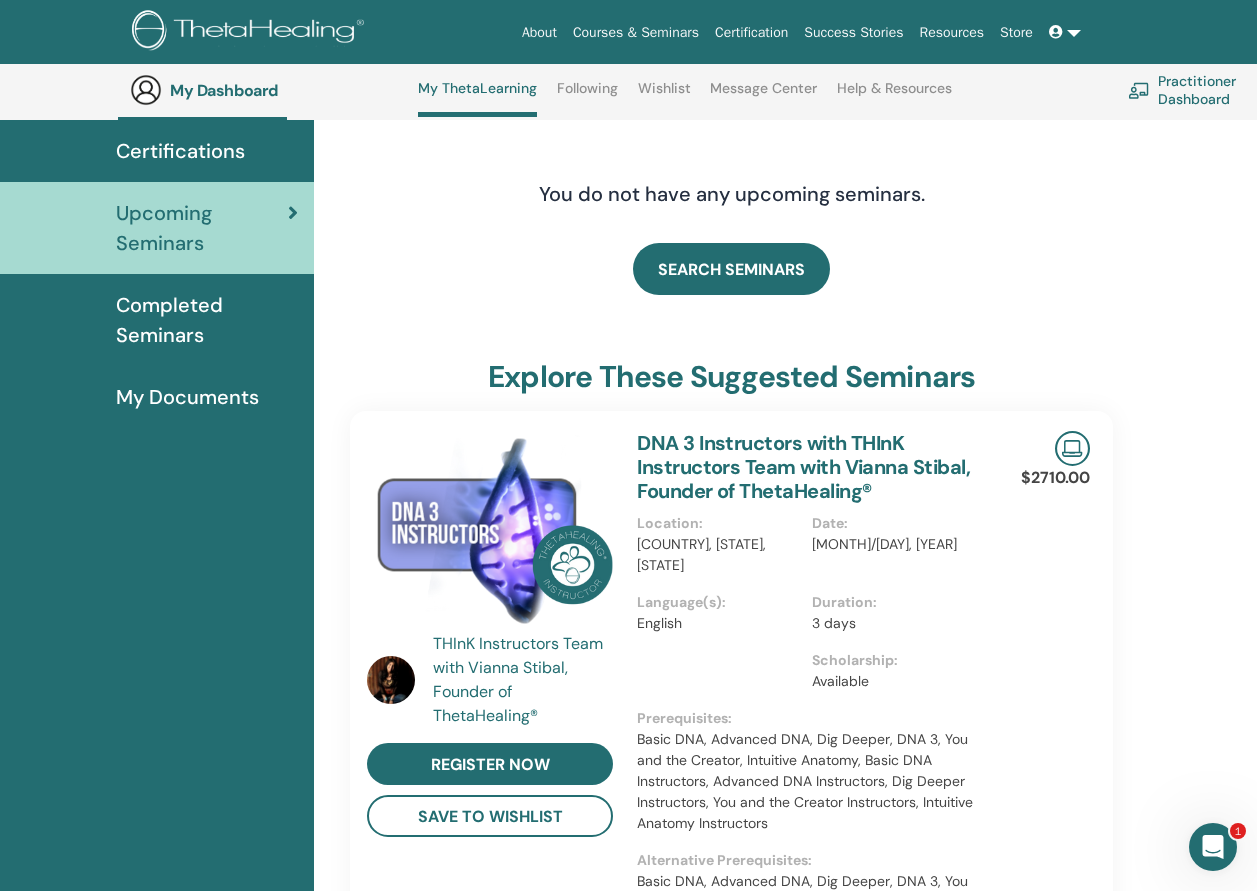 click on "Certifications" at bounding box center [180, 151] 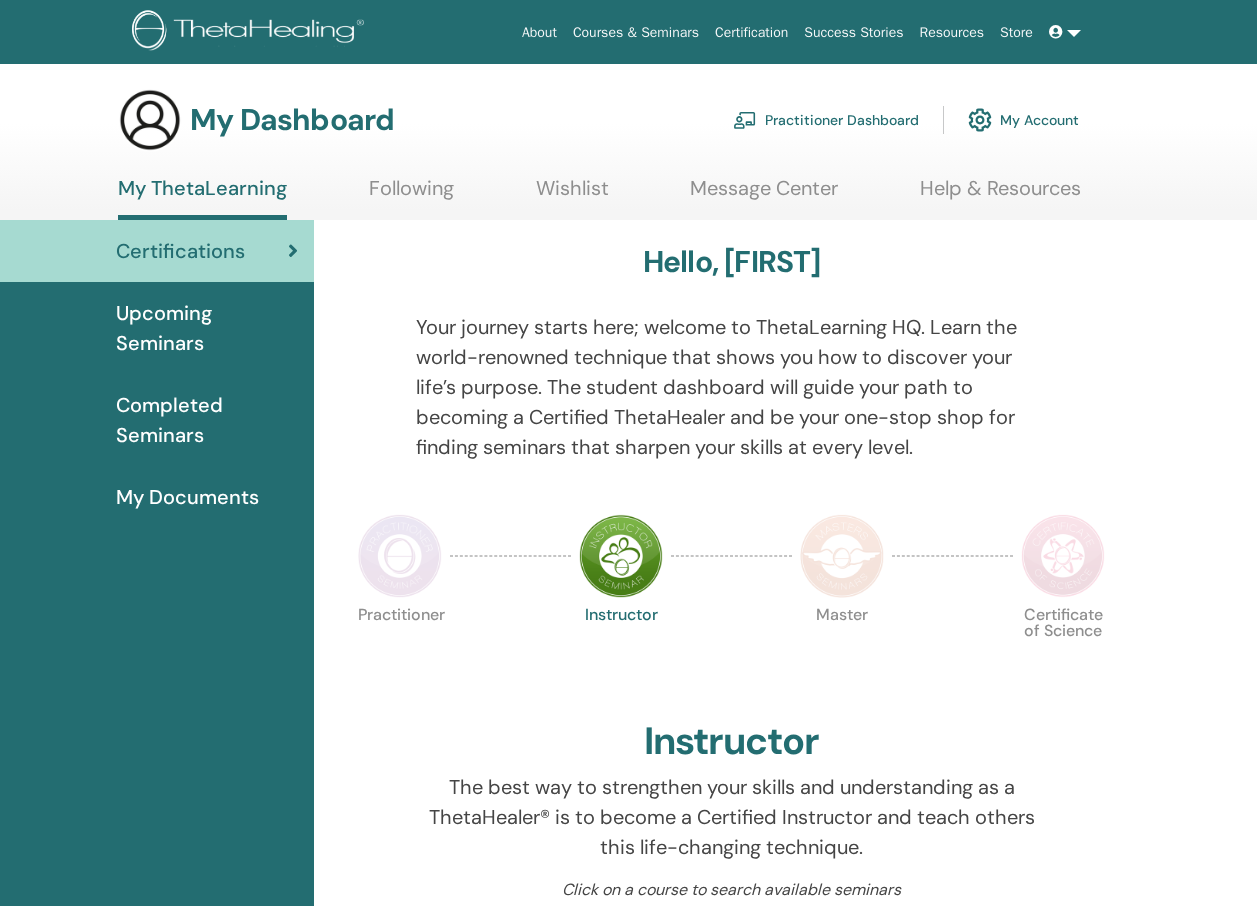 scroll, scrollTop: 0, scrollLeft: 0, axis: both 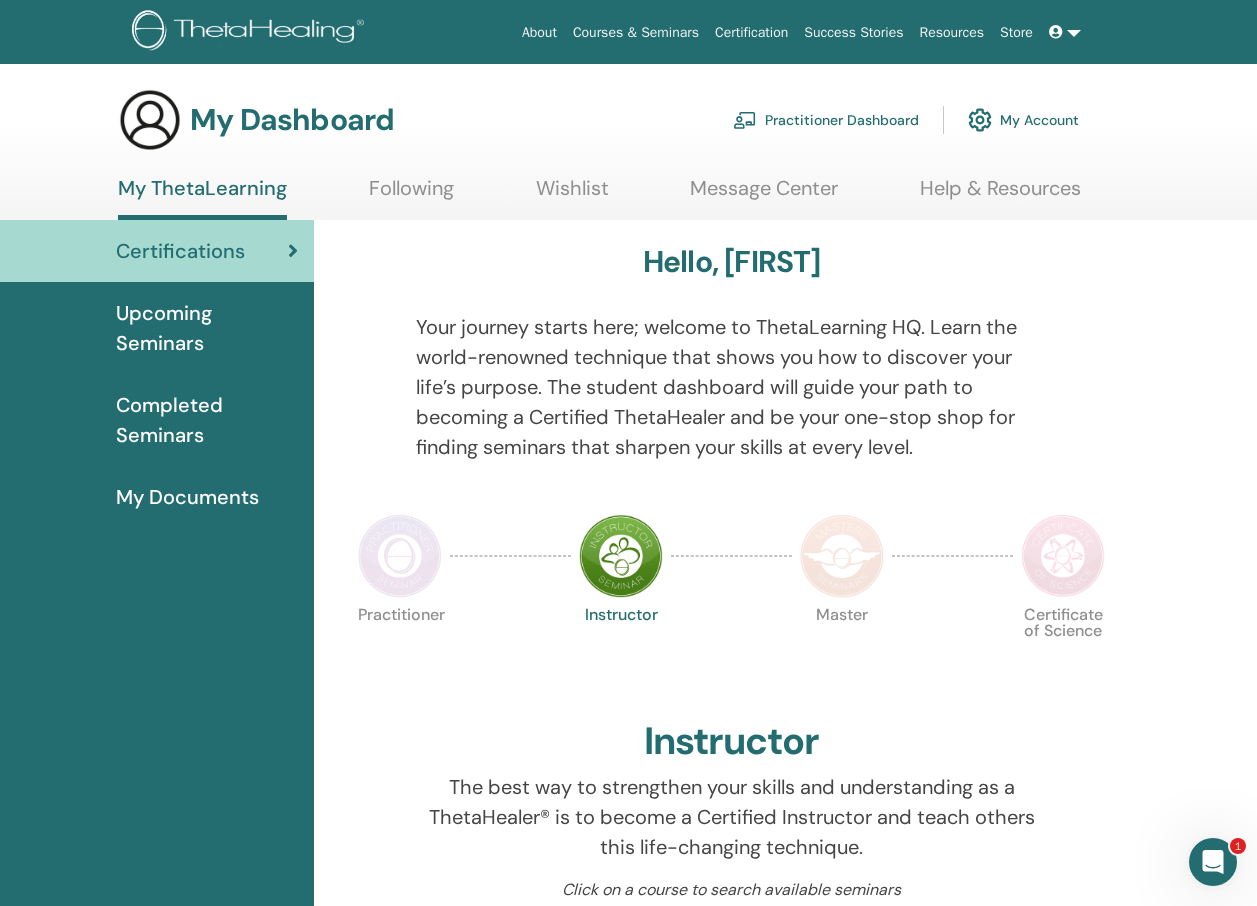 click on "My Account" at bounding box center (1023, 120) 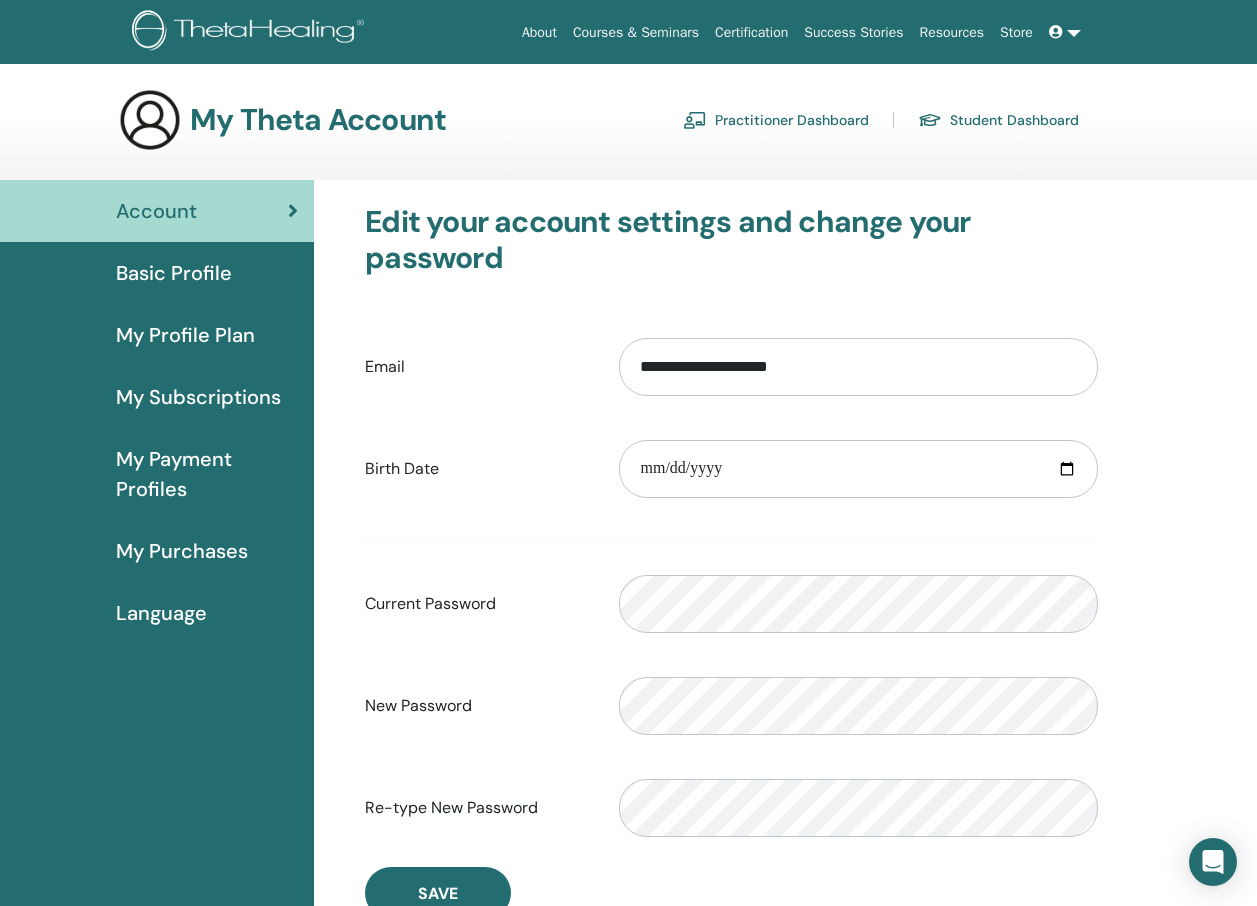 scroll, scrollTop: 0, scrollLeft: 0, axis: both 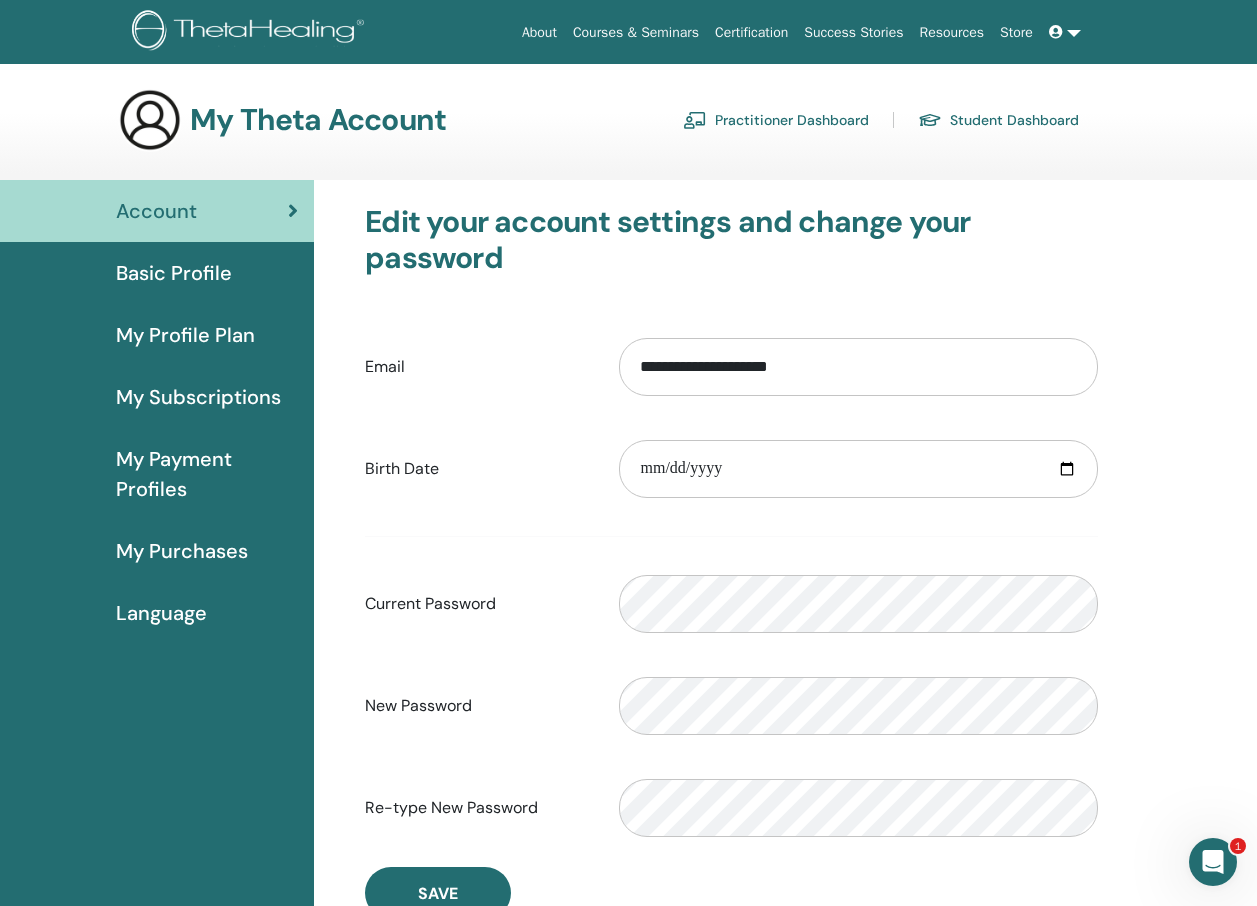 click on "Language" at bounding box center (161, 613) 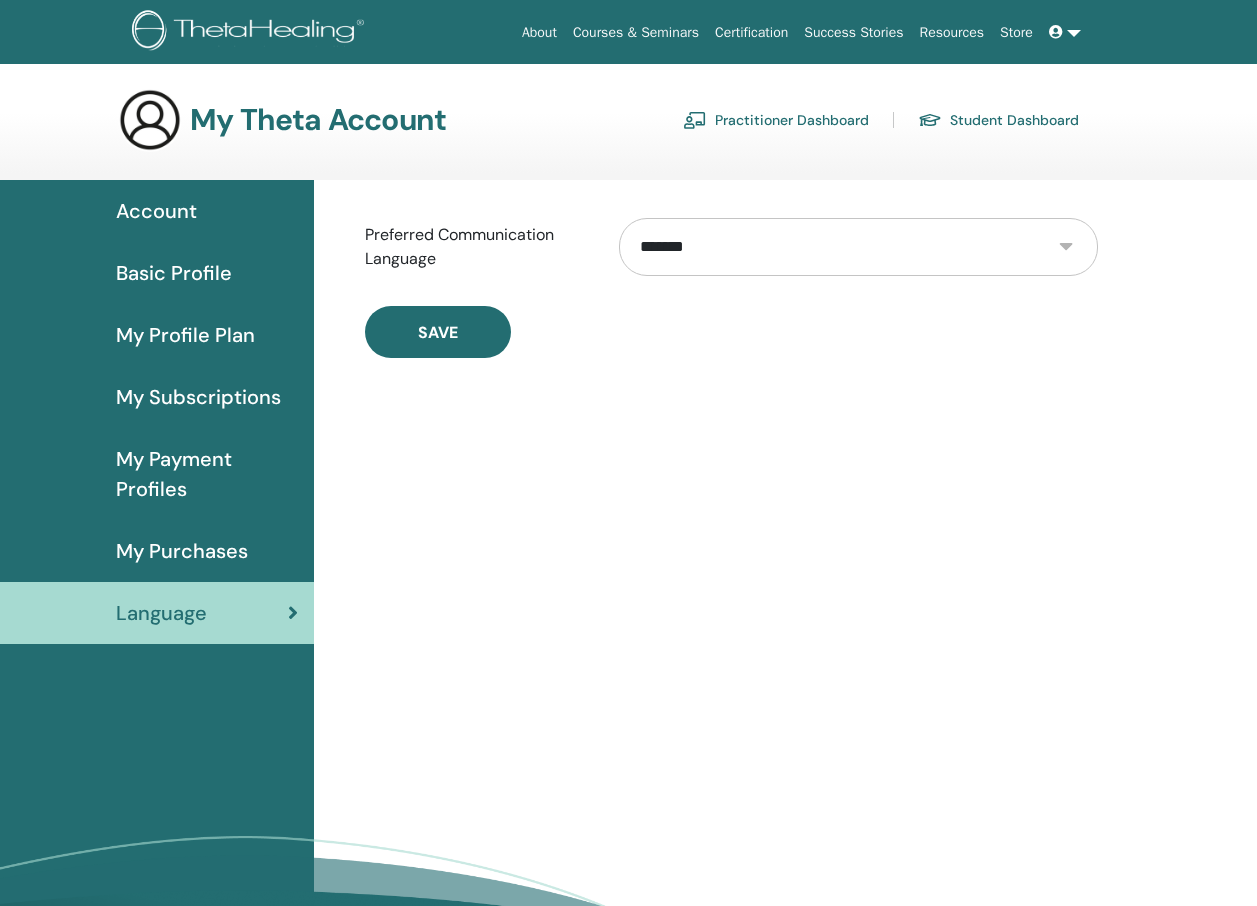 scroll, scrollTop: 0, scrollLeft: 0, axis: both 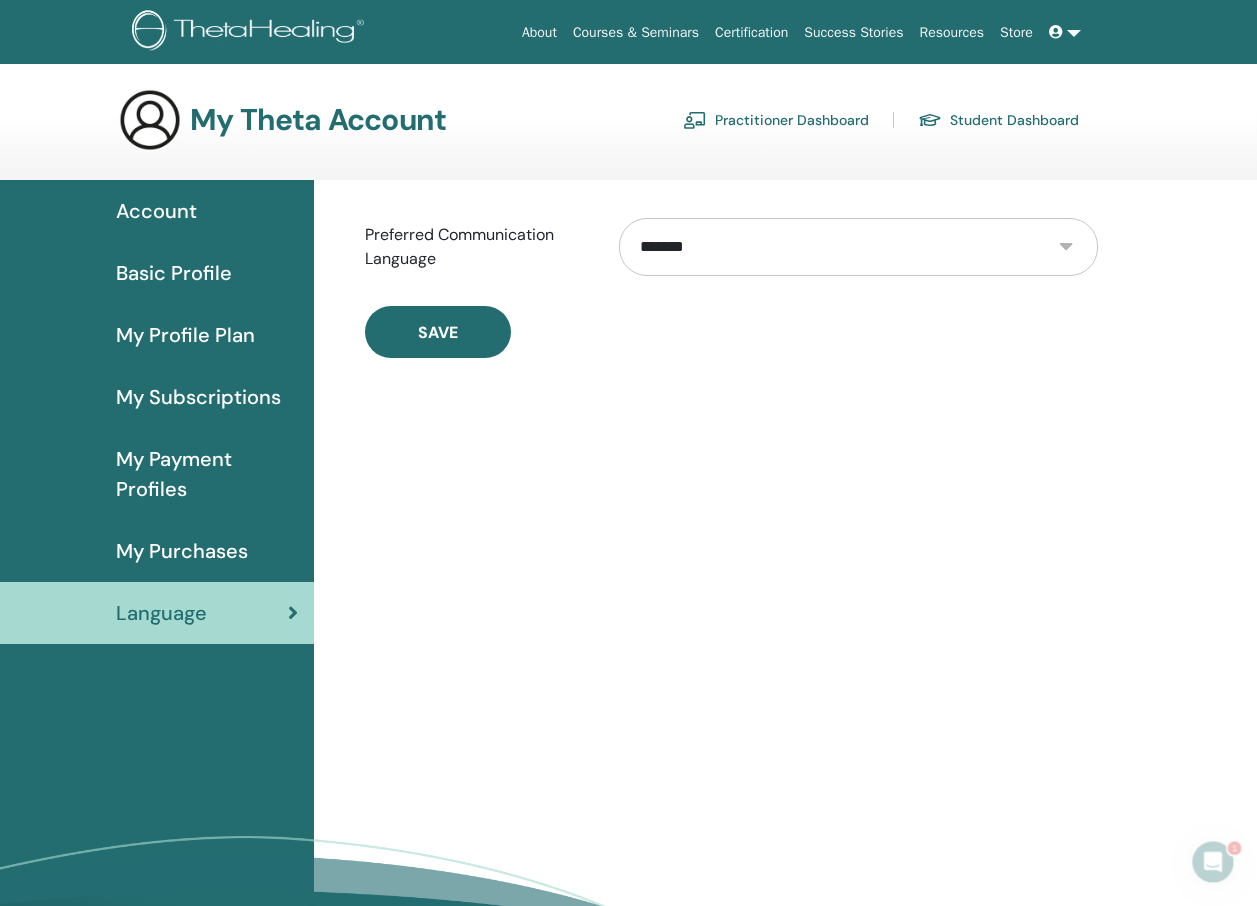 click on "**********" at bounding box center [858, 247] 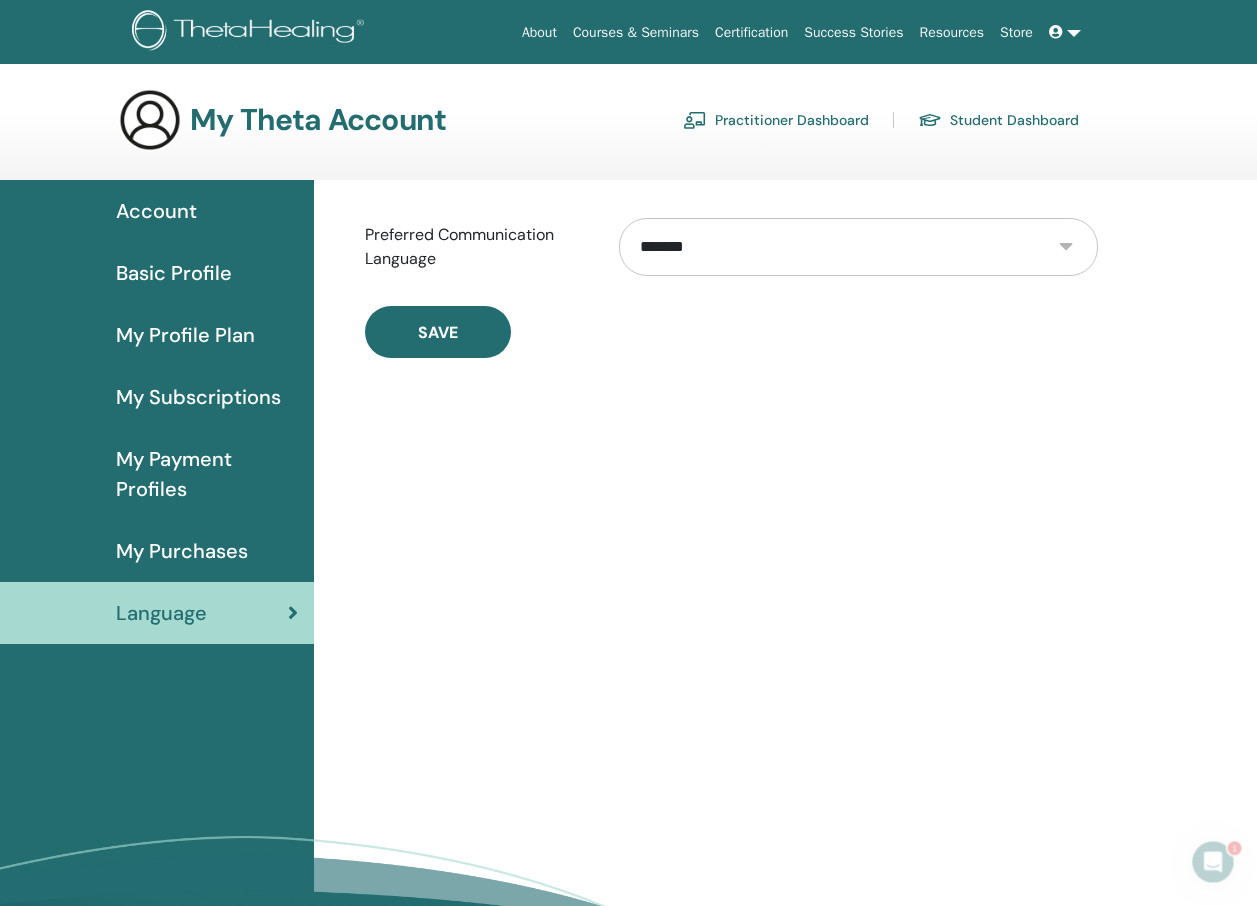 select on "***" 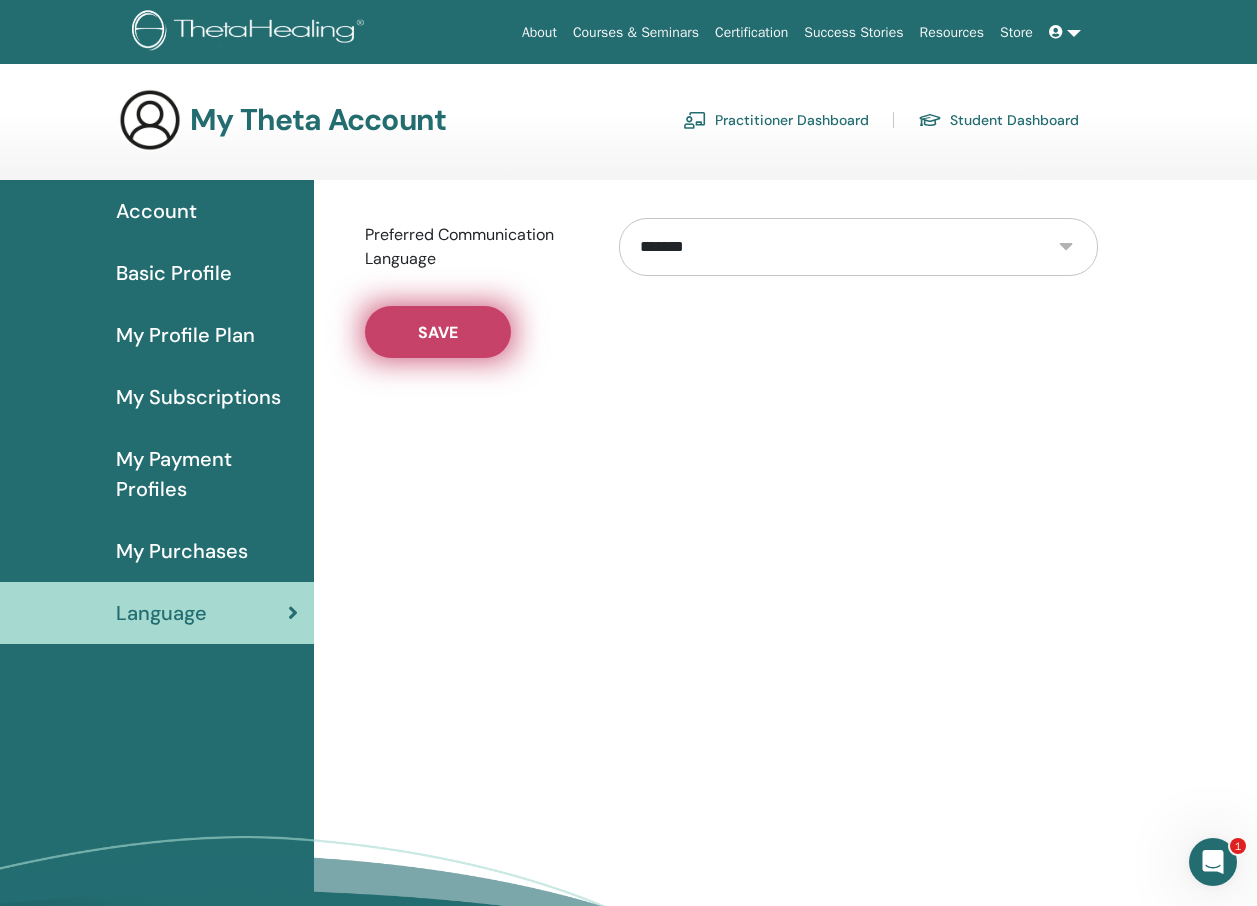 click on "Save" at bounding box center (438, 332) 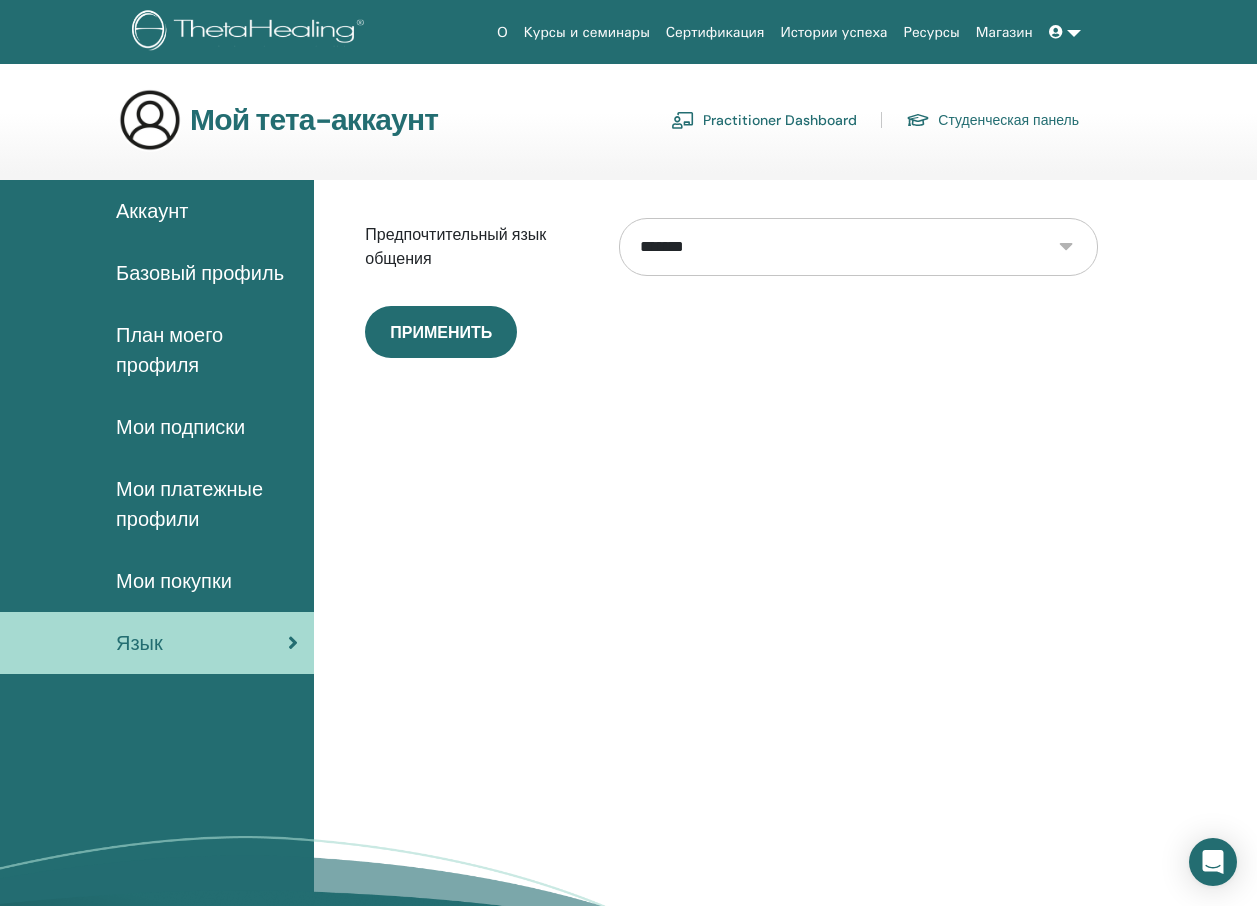 scroll, scrollTop: 0, scrollLeft: 0, axis: both 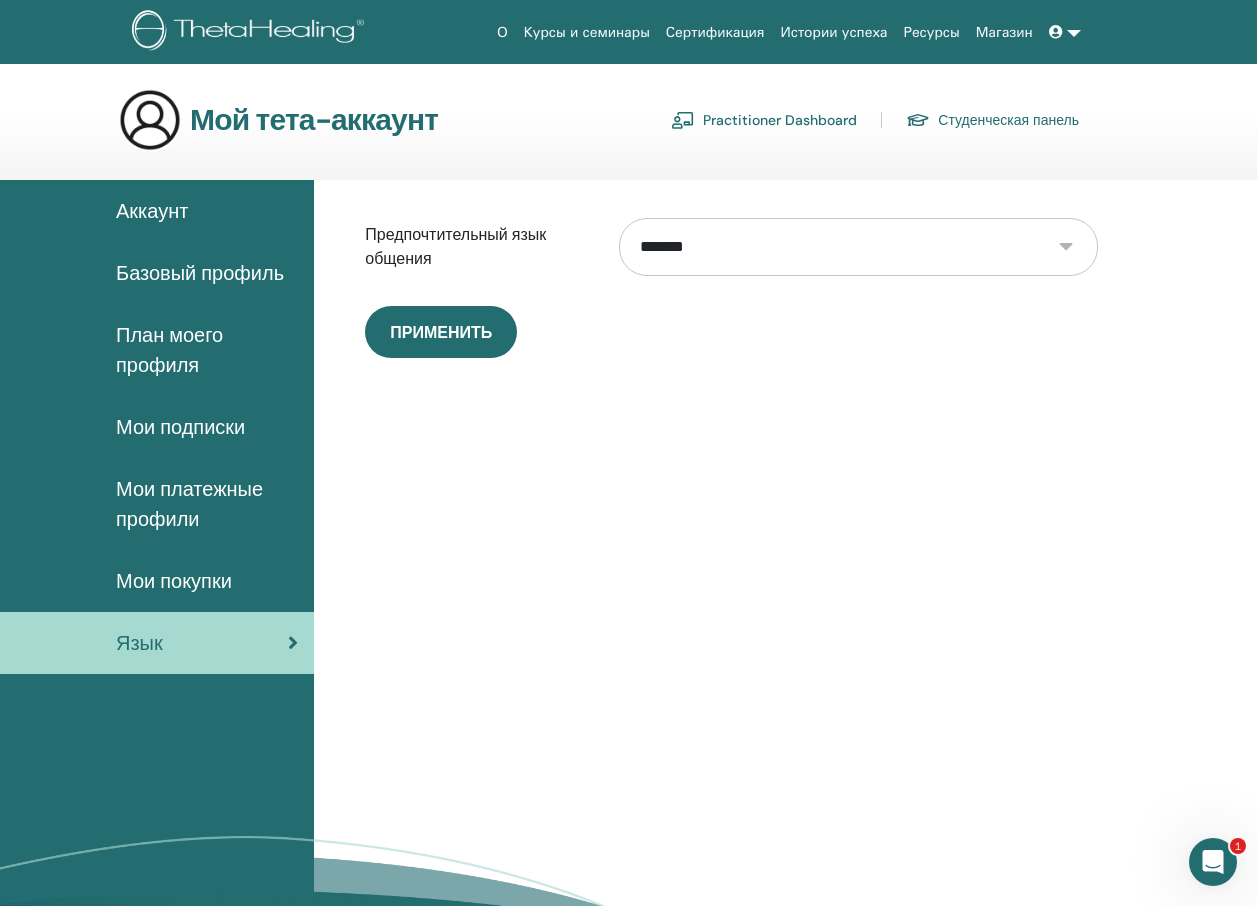 click on "Аккаунт" at bounding box center [152, 211] 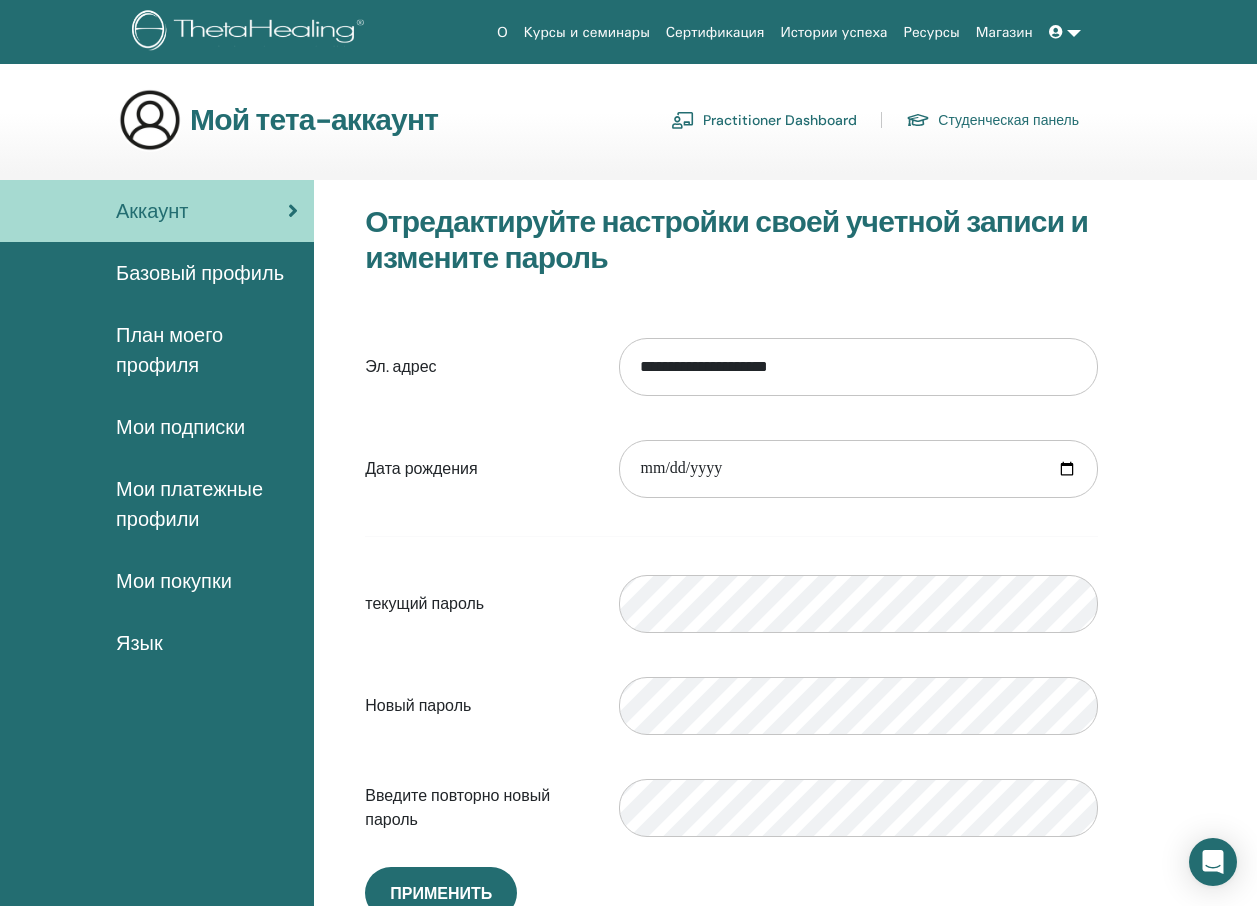 scroll, scrollTop: 0, scrollLeft: 0, axis: both 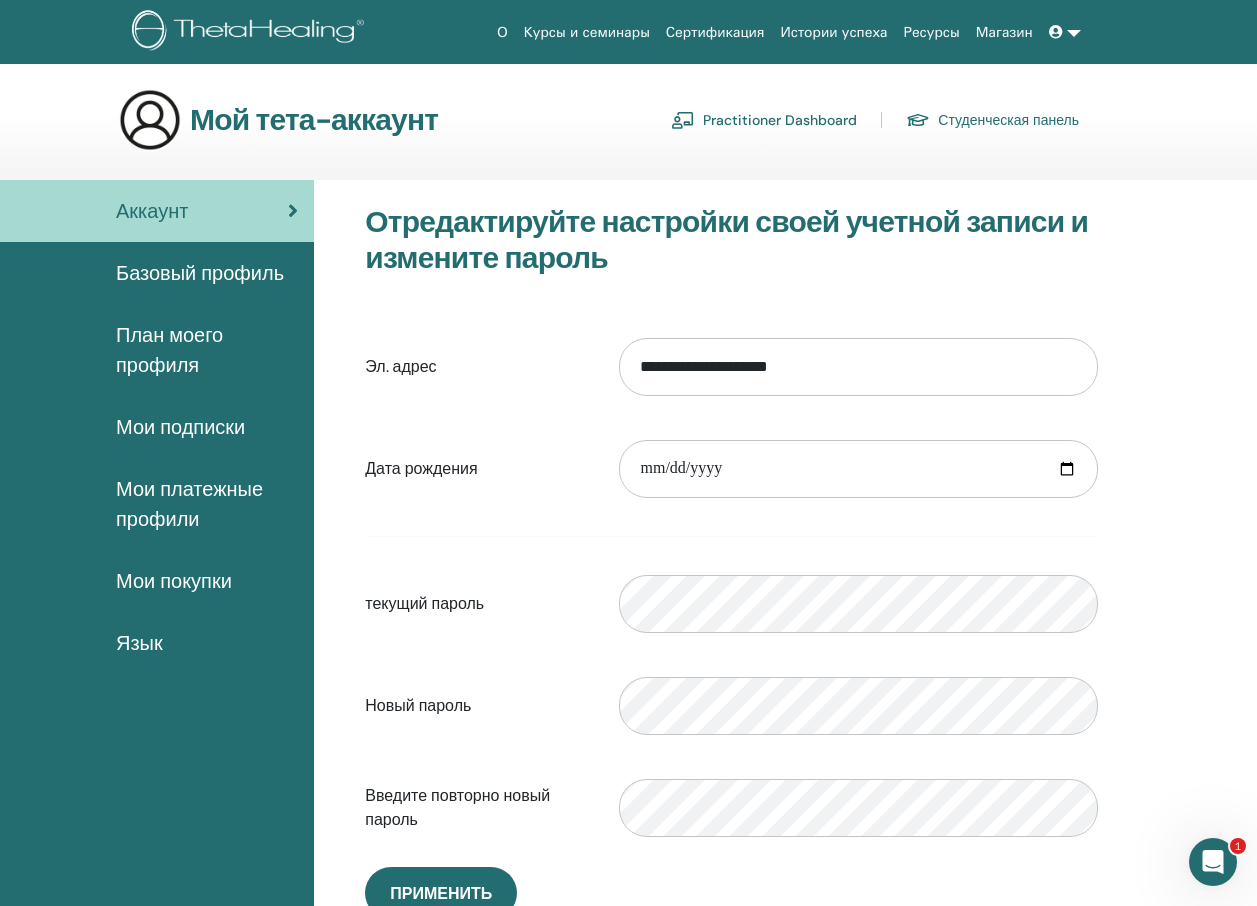 click on "План моего профиля" at bounding box center [207, 350] 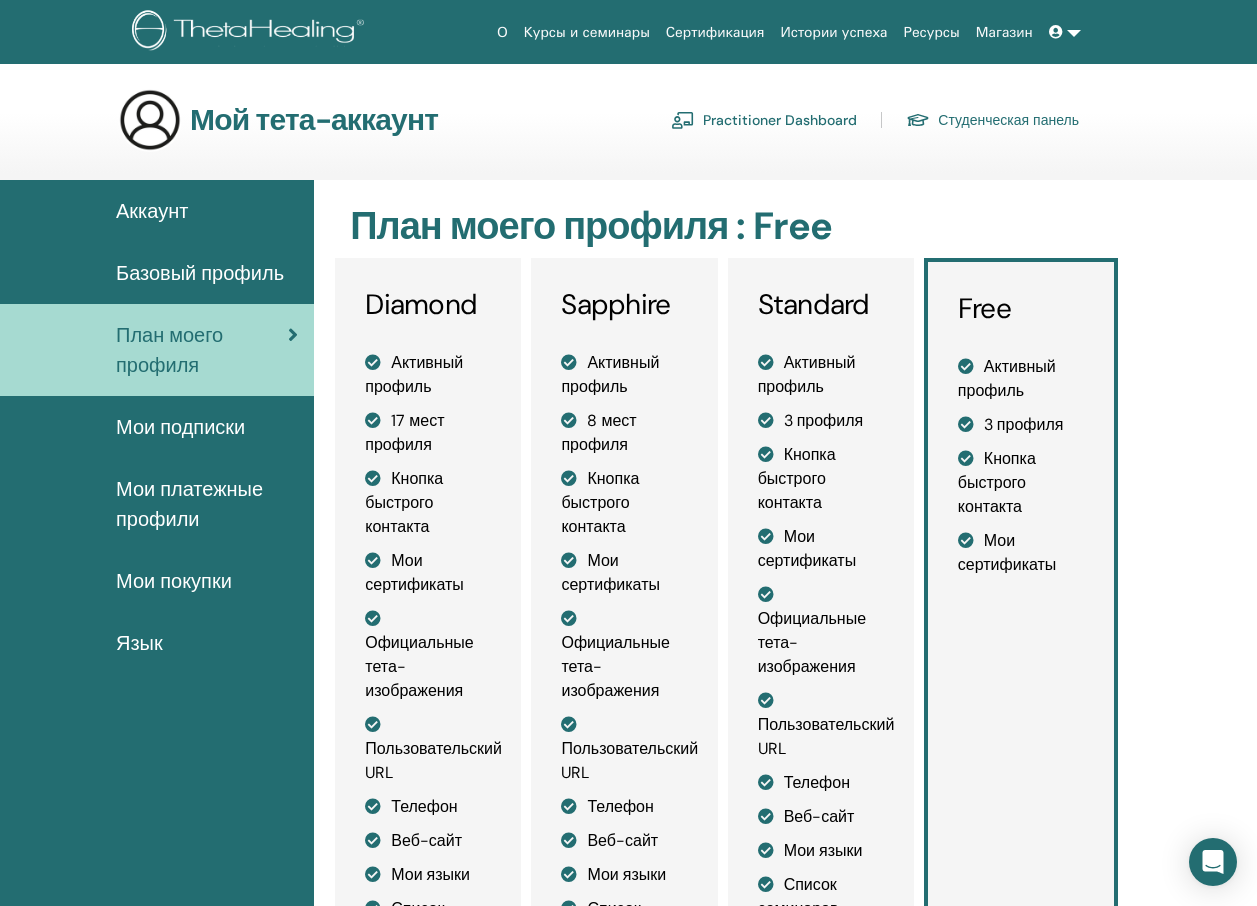 scroll, scrollTop: 0, scrollLeft: 0, axis: both 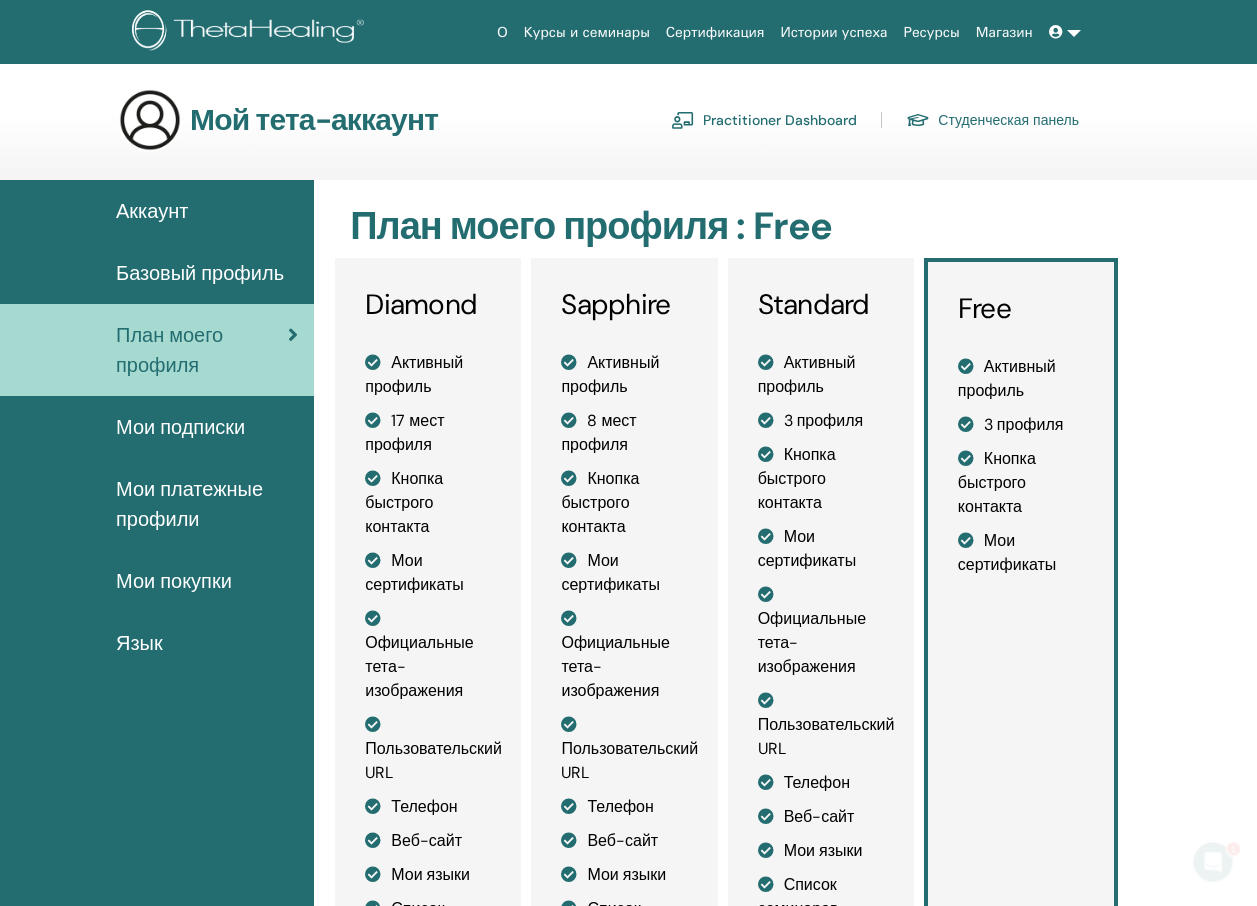 click at bounding box center (1056, 32) 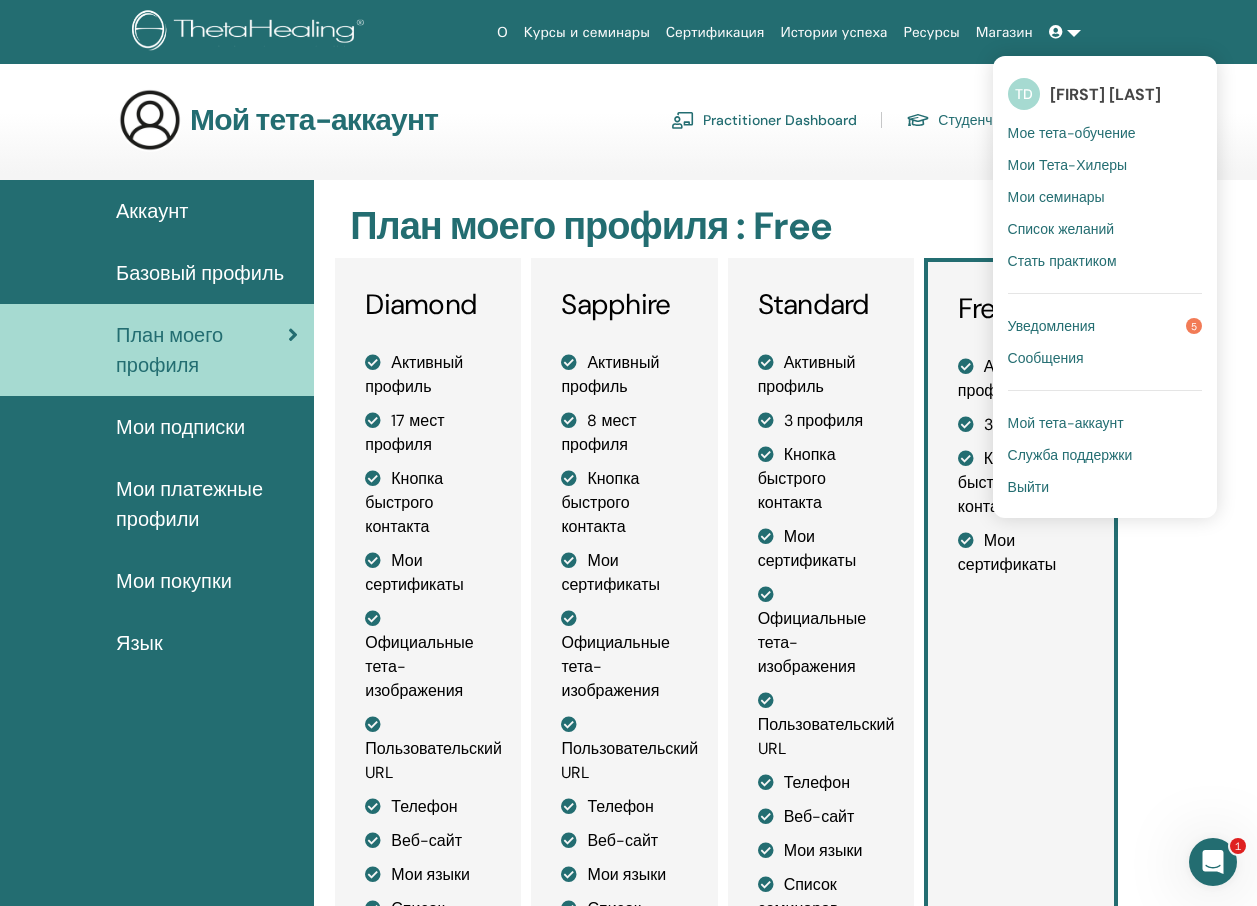 click on "Мои семинары" at bounding box center [1056, 197] 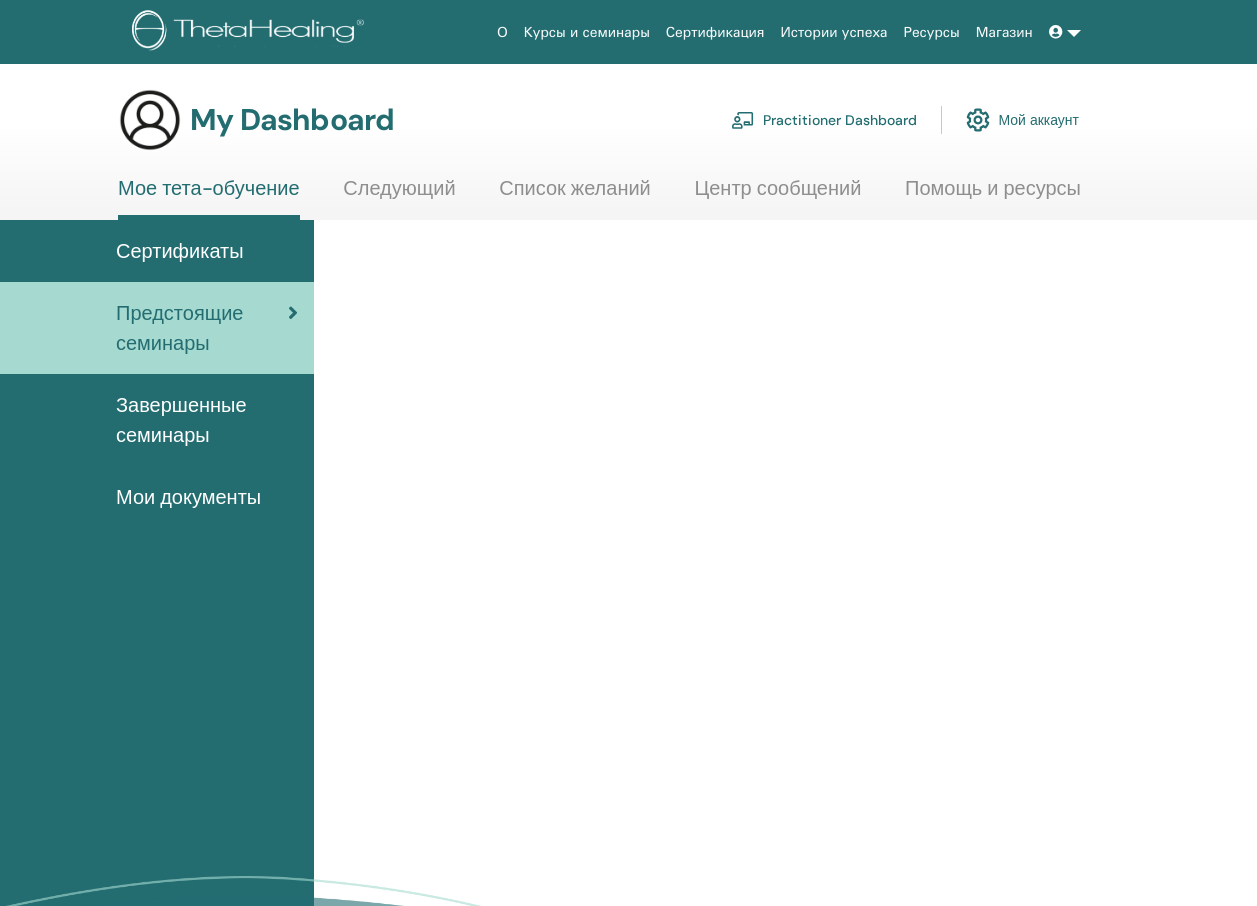 scroll, scrollTop: 0, scrollLeft: 0, axis: both 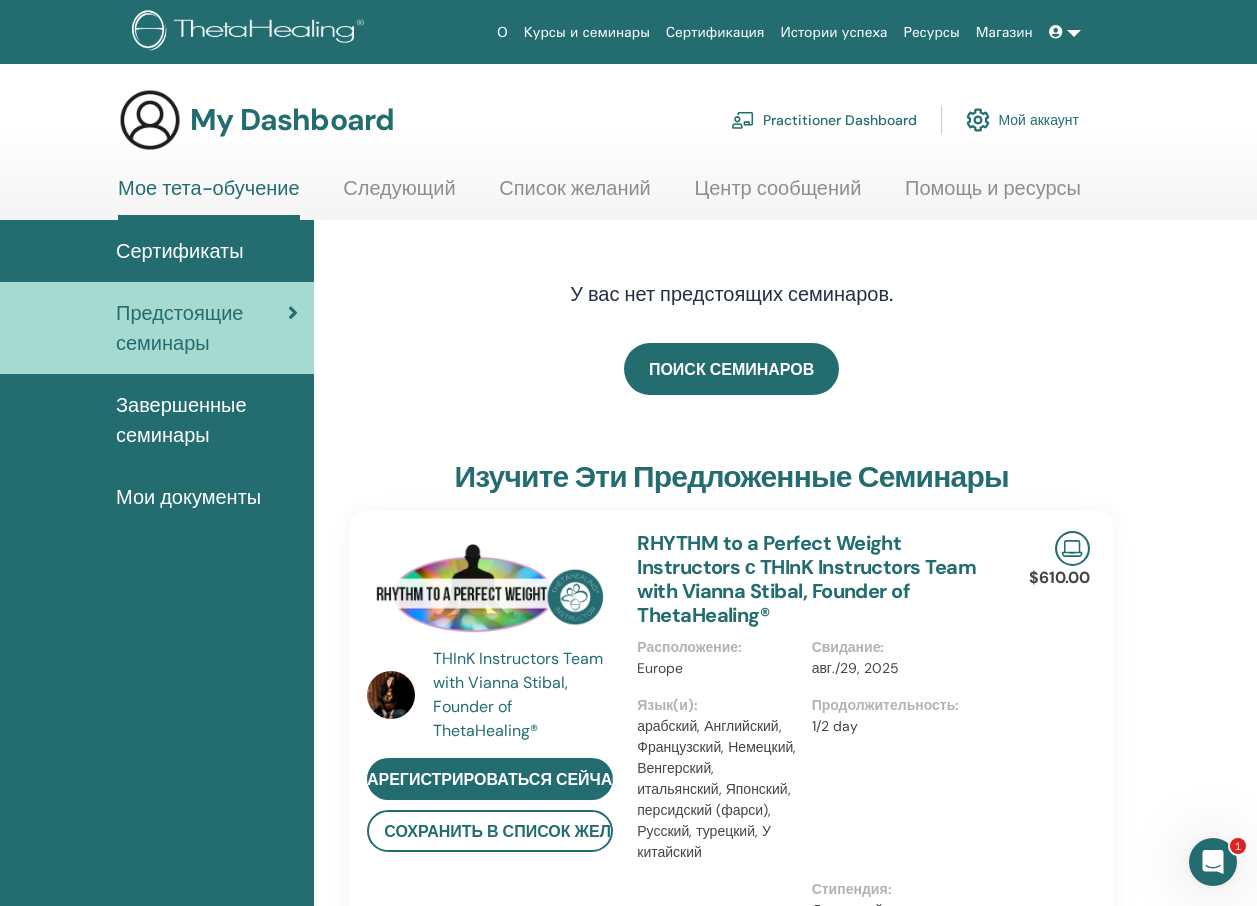 click on "Сертификаты" at bounding box center (180, 251) 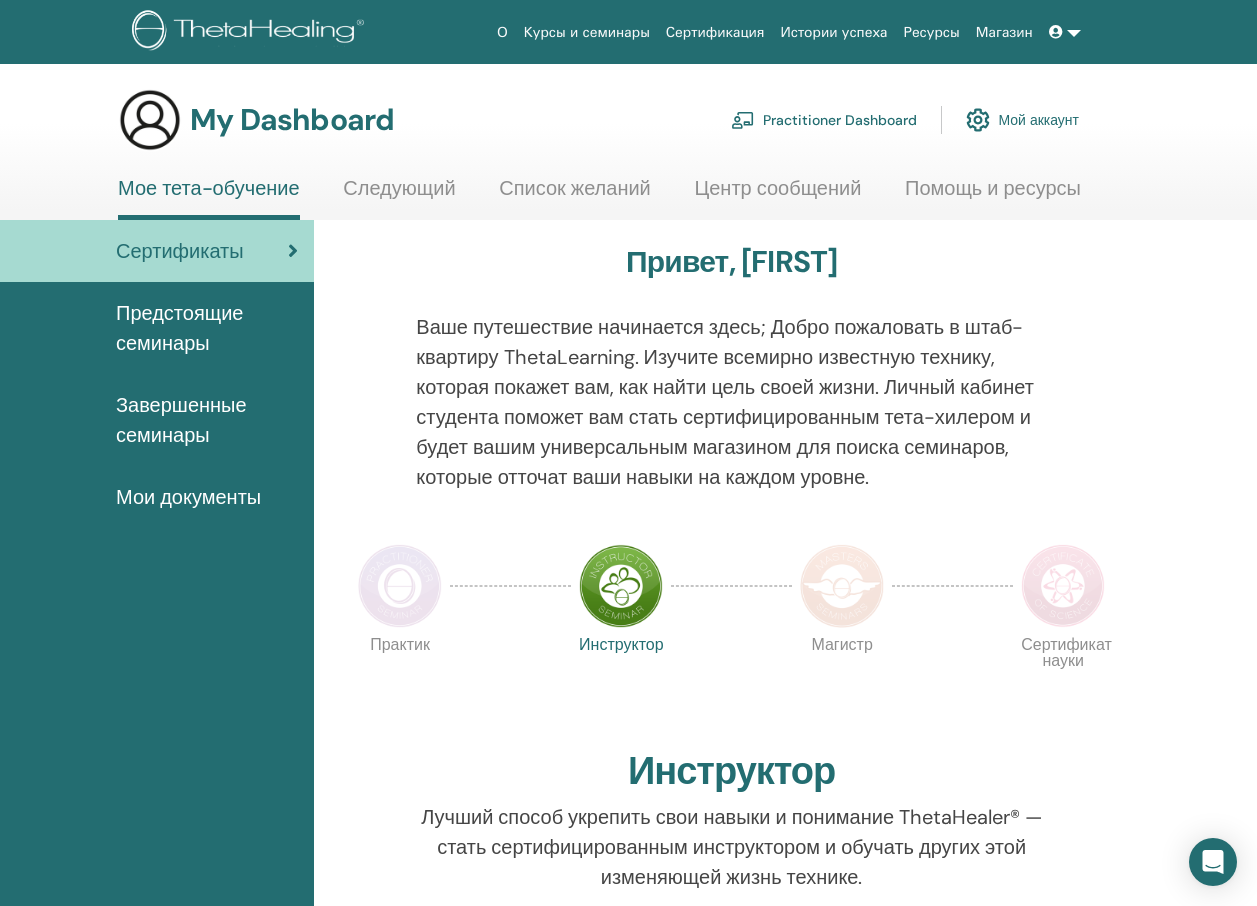 scroll, scrollTop: 0, scrollLeft: 0, axis: both 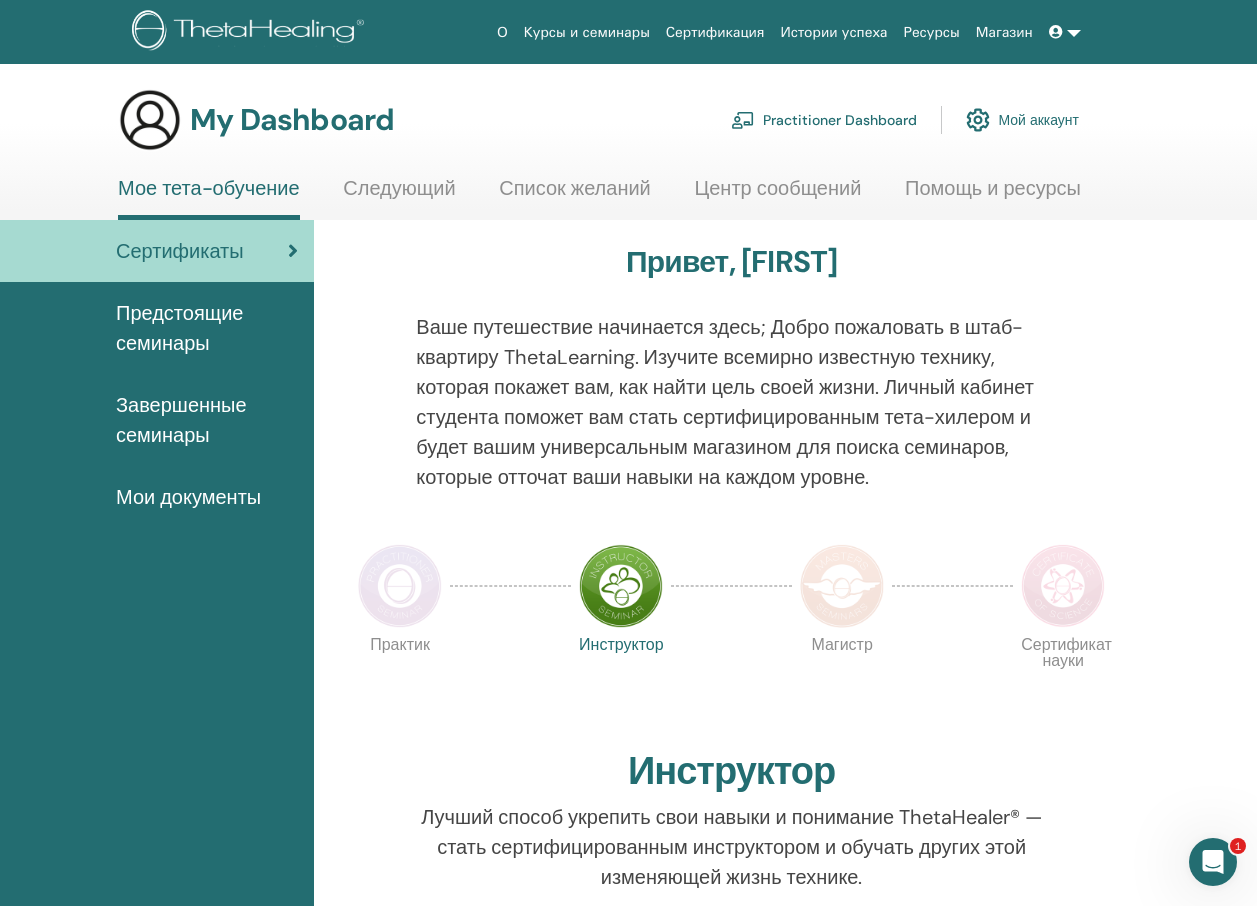 click on "Завершенные семинары" at bounding box center (207, 420) 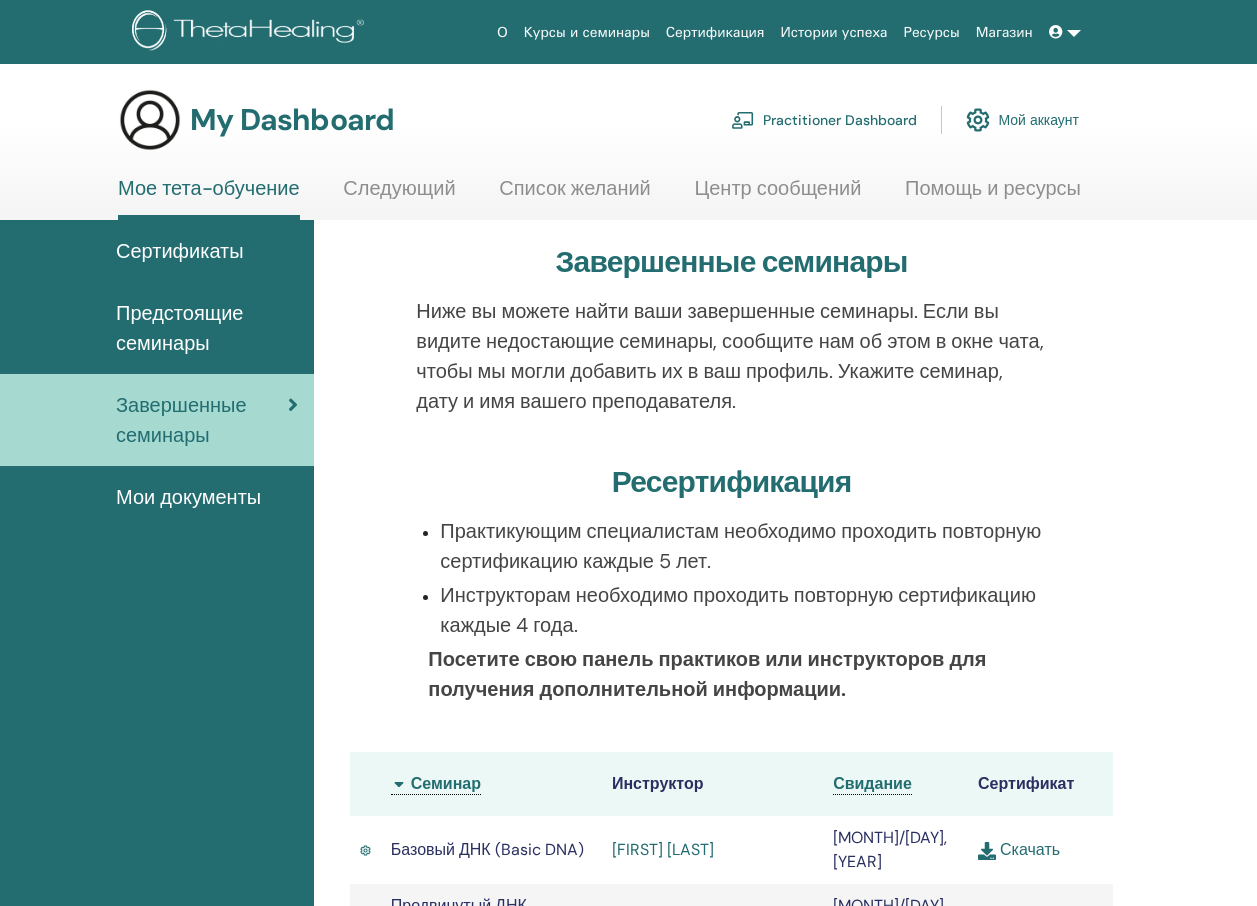 scroll, scrollTop: 0, scrollLeft: 0, axis: both 